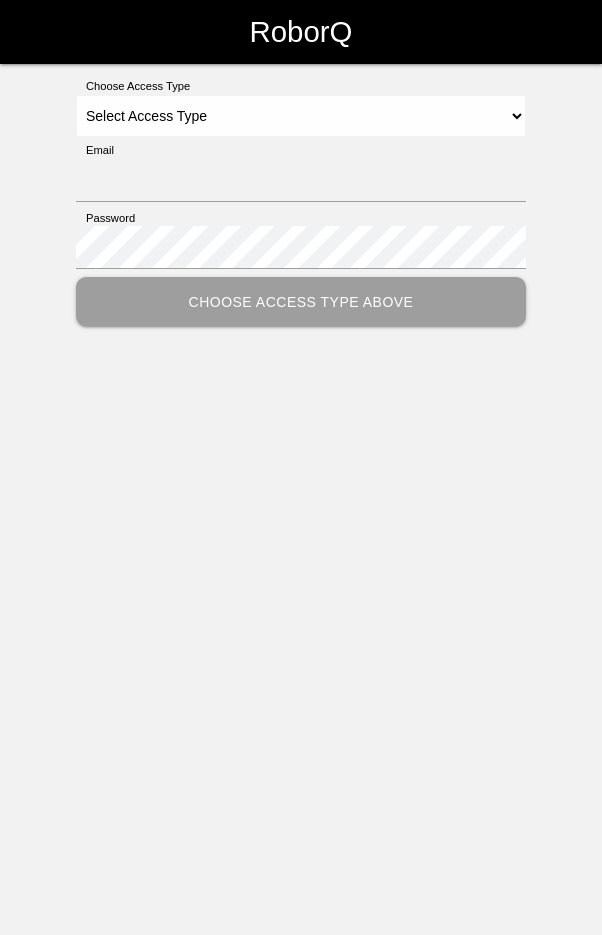 scroll, scrollTop: 0, scrollLeft: 0, axis: both 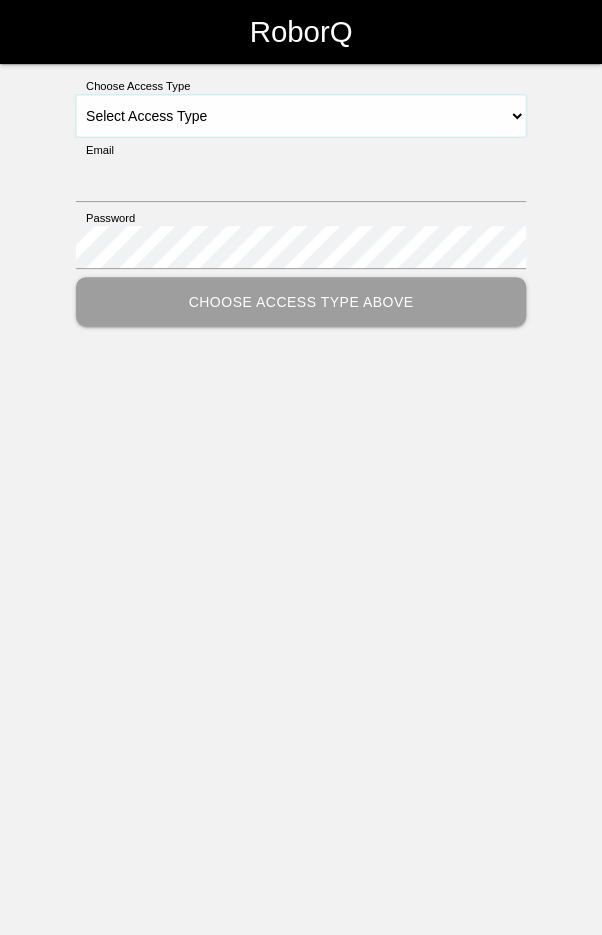 click on "Select Access Type Admin Customer Supervisor Worker" at bounding box center (301, 116) 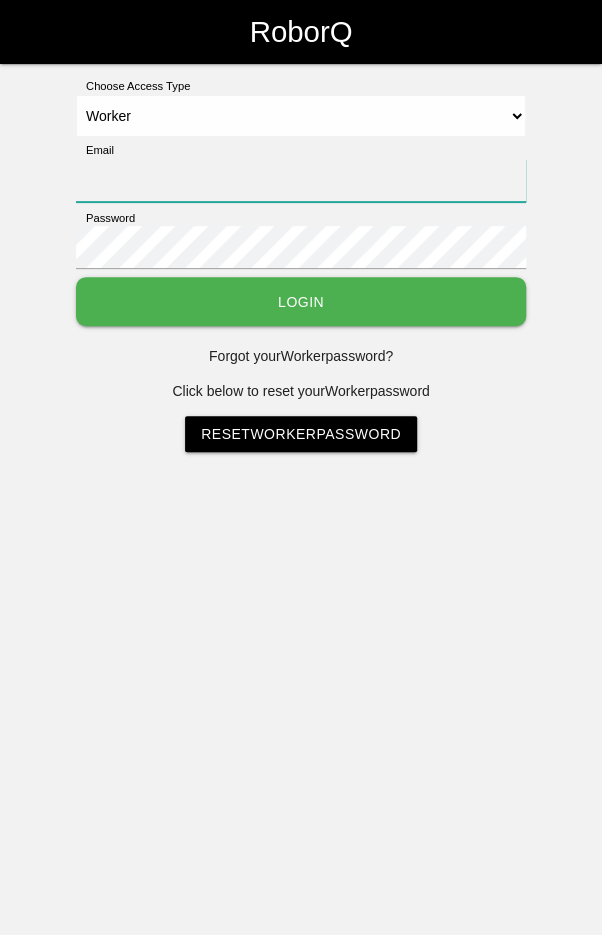 click on "Email" at bounding box center (301, 180) 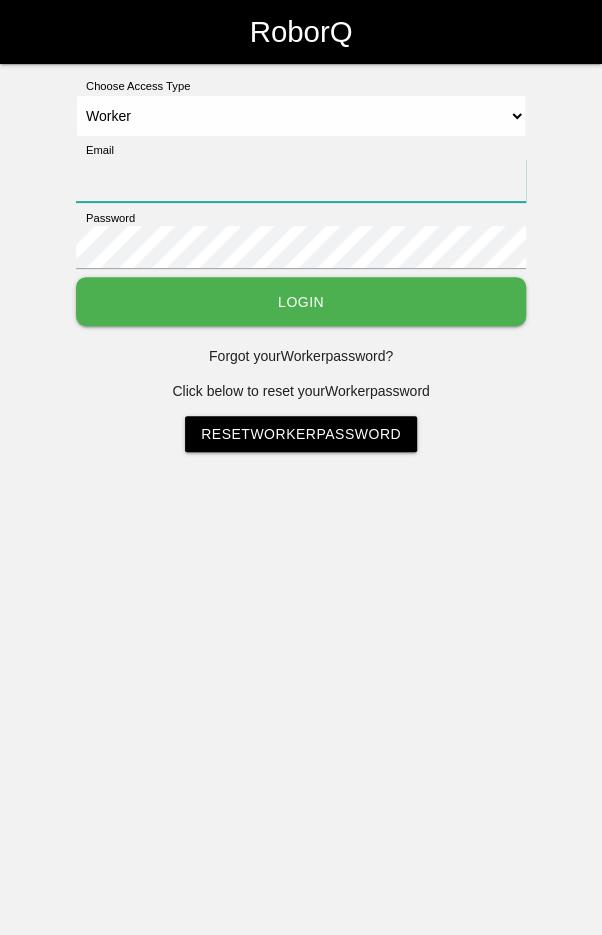 type on "[EMAIL_ADDRESS][DOMAIN_NAME]" 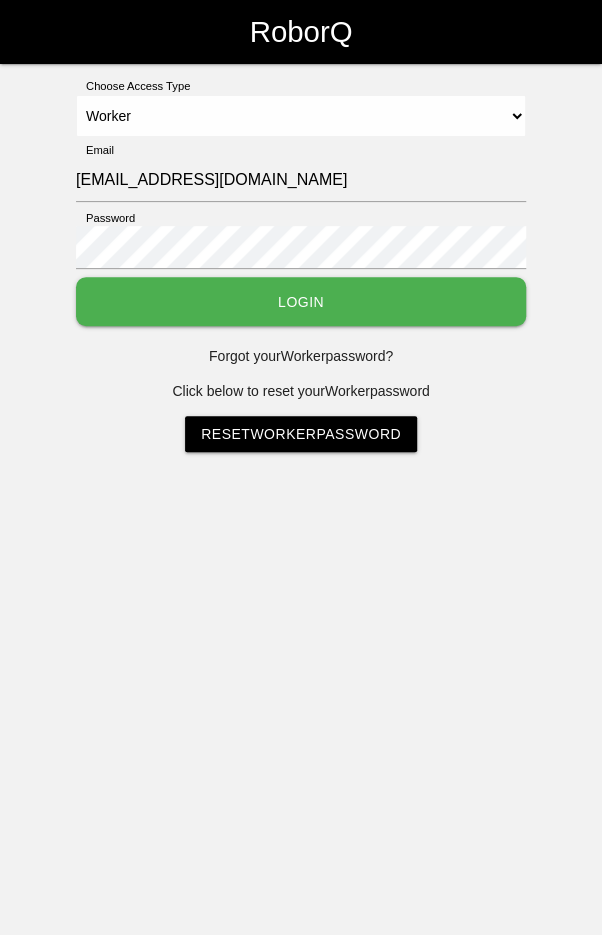 click on "Login" at bounding box center (301, 301) 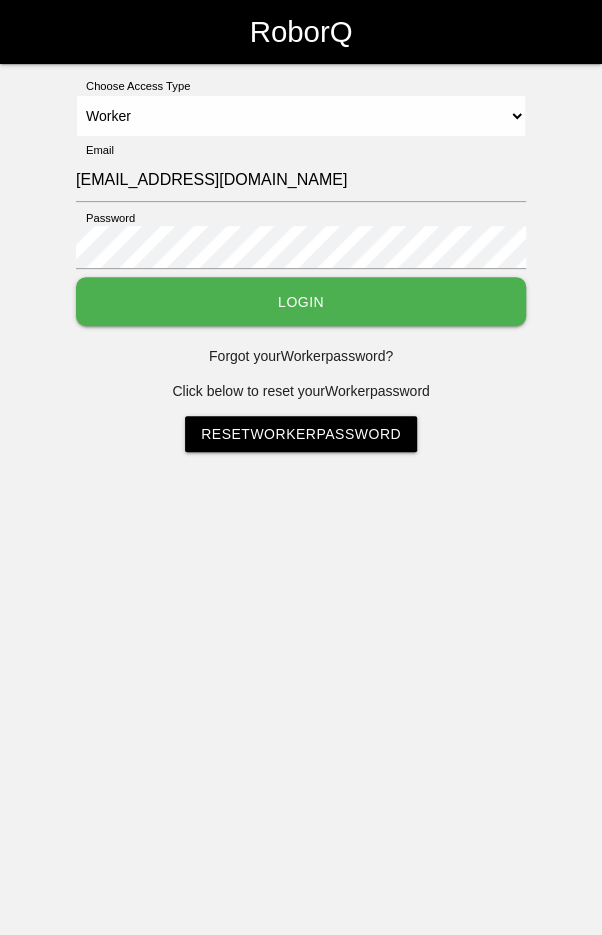 click on "RoborQ Choose Access Type Select Access Type Admin Customer Supervisor Worker Email blademast44@gmail.com Password Login Forgot your  Worker  password? Click below to reset your  Worker  password Reset  Worker  Password" at bounding box center [301, 276] 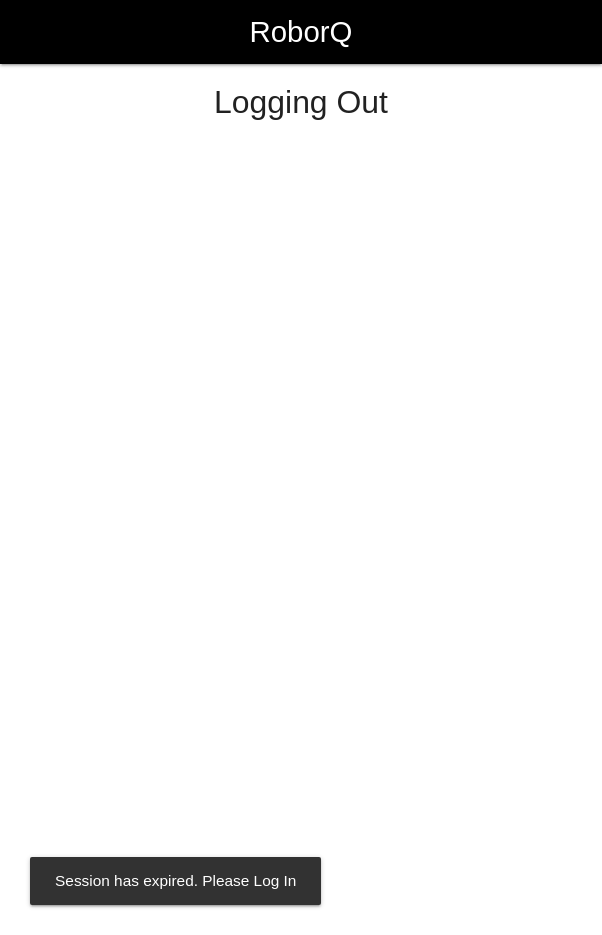 scroll, scrollTop: 0, scrollLeft: 0, axis: both 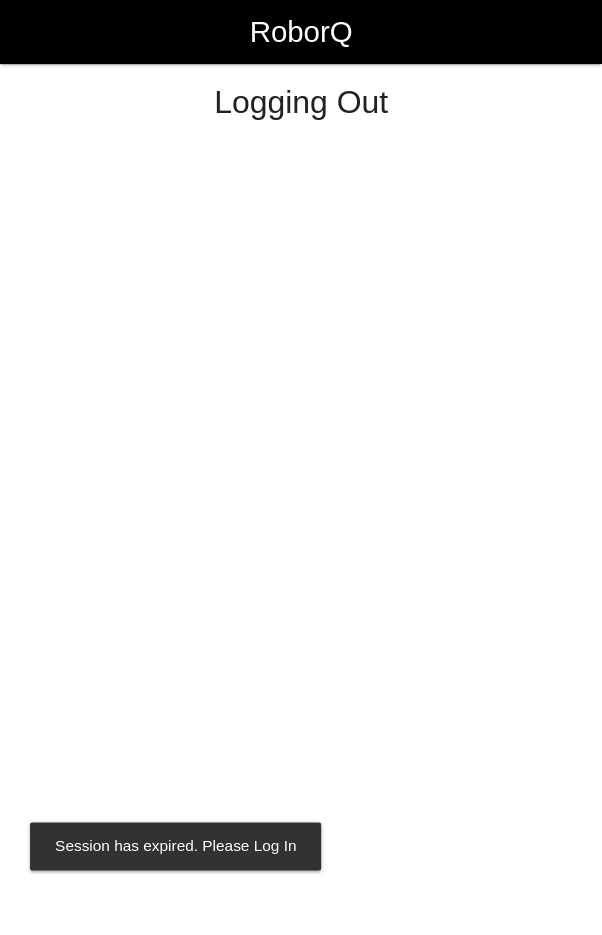 select on "Worker" 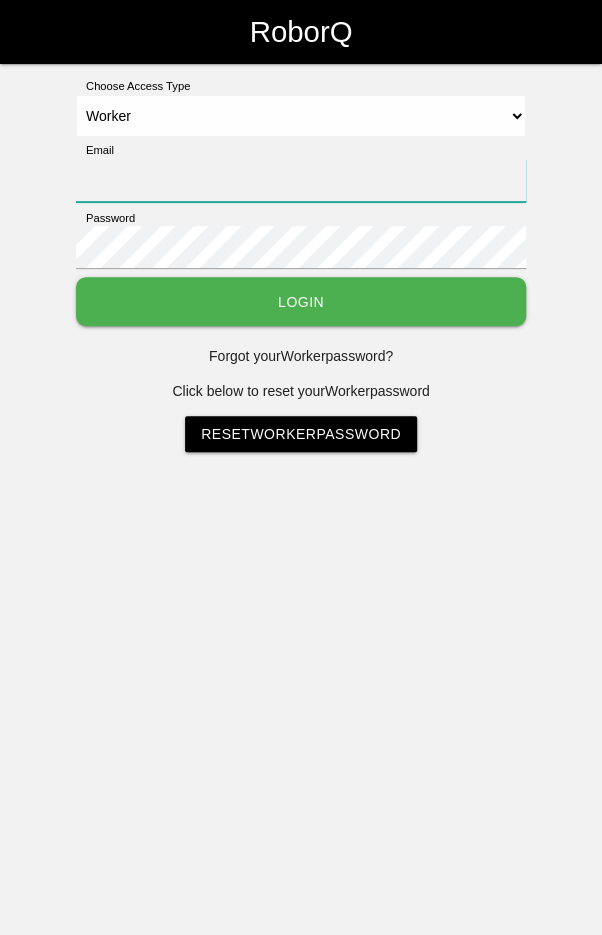 click on "Email" at bounding box center [301, 180] 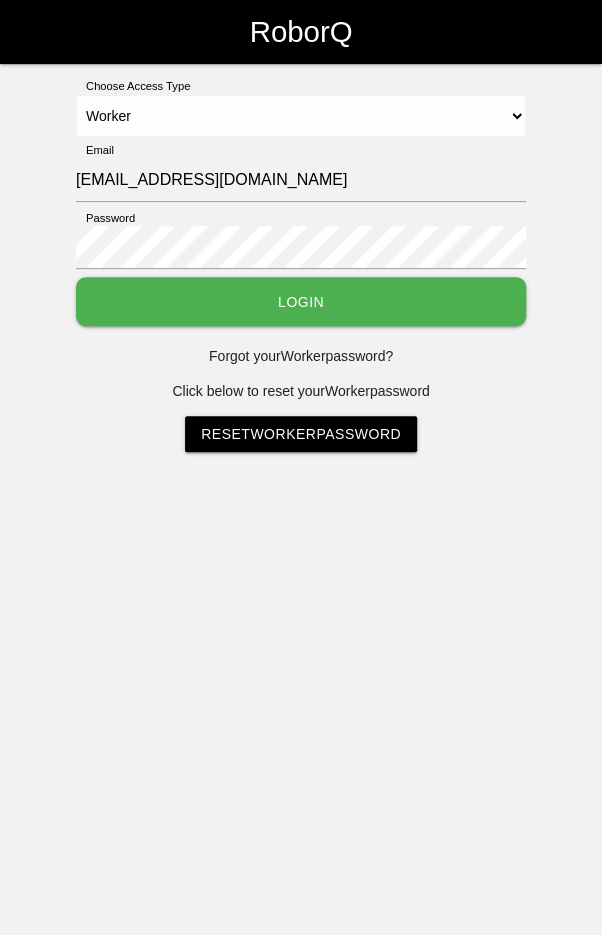 click on "Login" at bounding box center [301, 301] 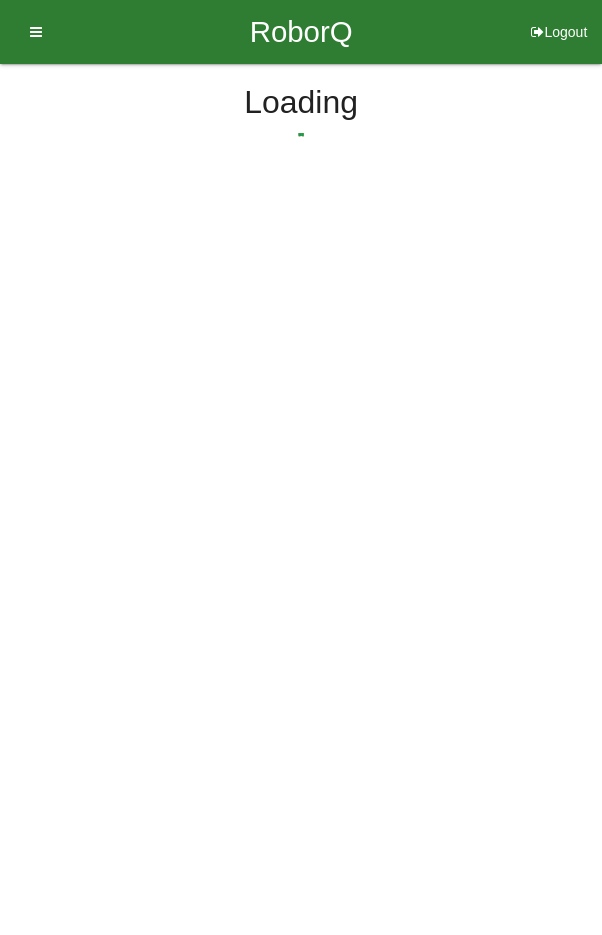 click on "RoborQ Logout Loading  Dashboard Profile  Add Companions  Work Instructions  Knowledge Base Loading" at bounding box center (301, 144) 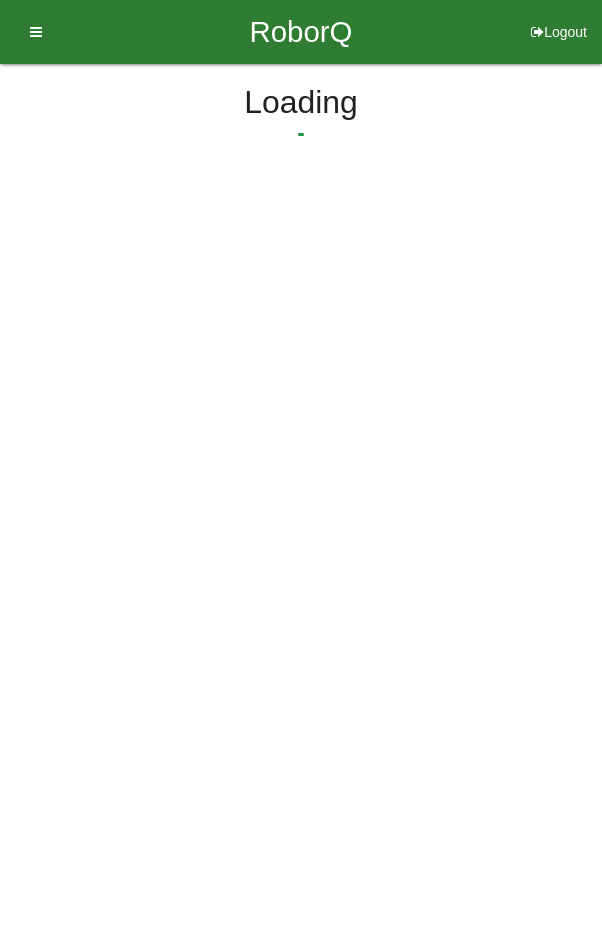 scroll, scrollTop: 0, scrollLeft: 0, axis: both 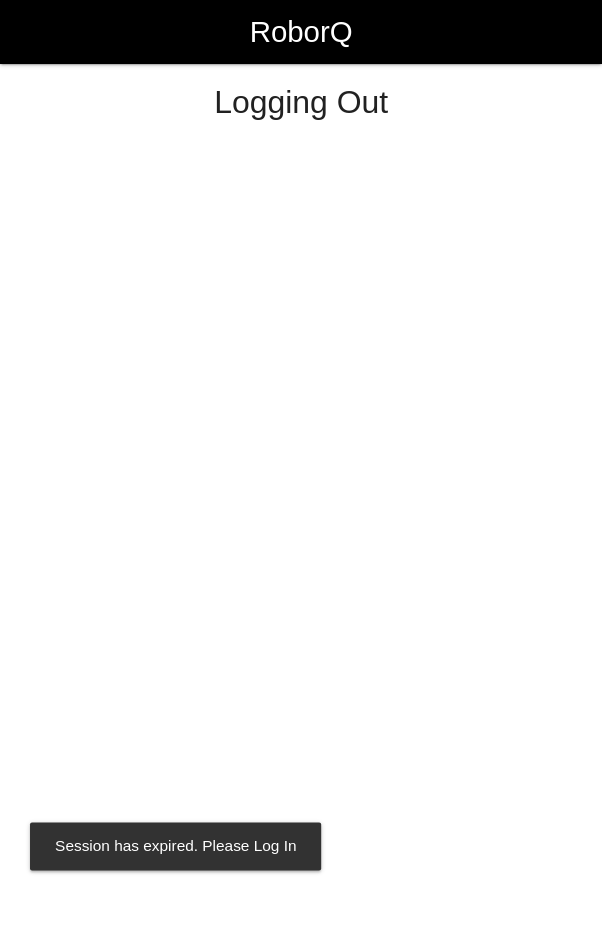 select on "Worker" 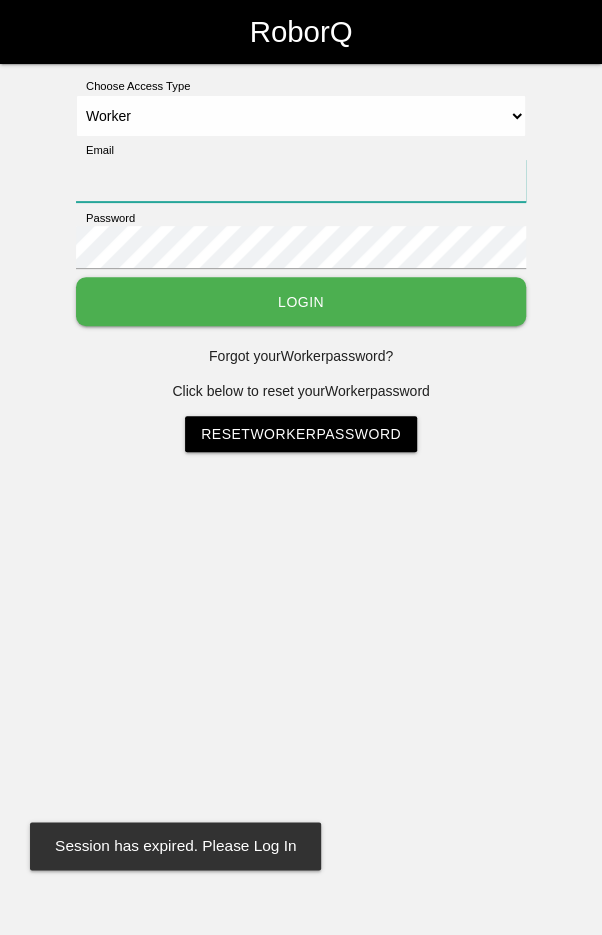 click on "Email" at bounding box center (301, 180) 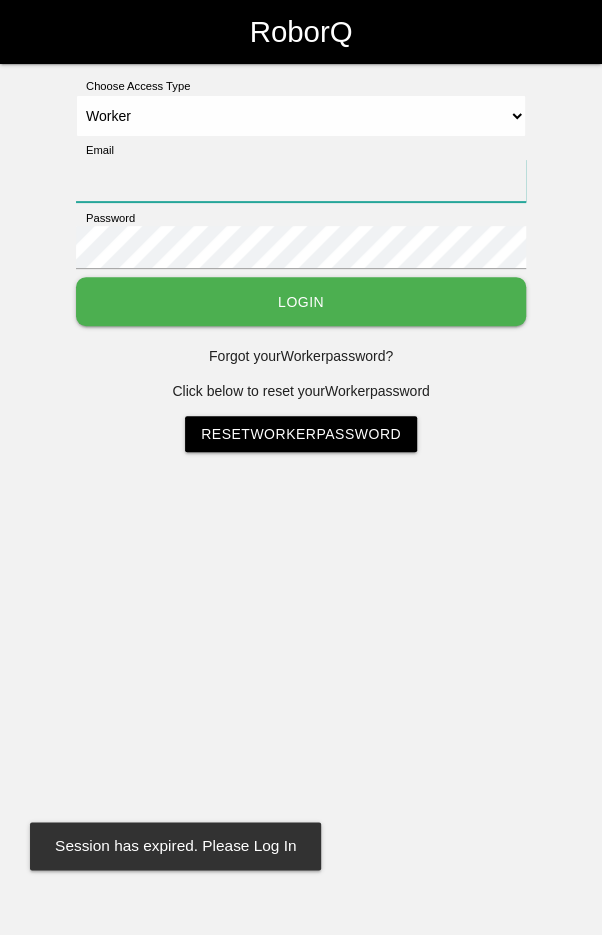 type on "[EMAIL_ADDRESS][DOMAIN_NAME]" 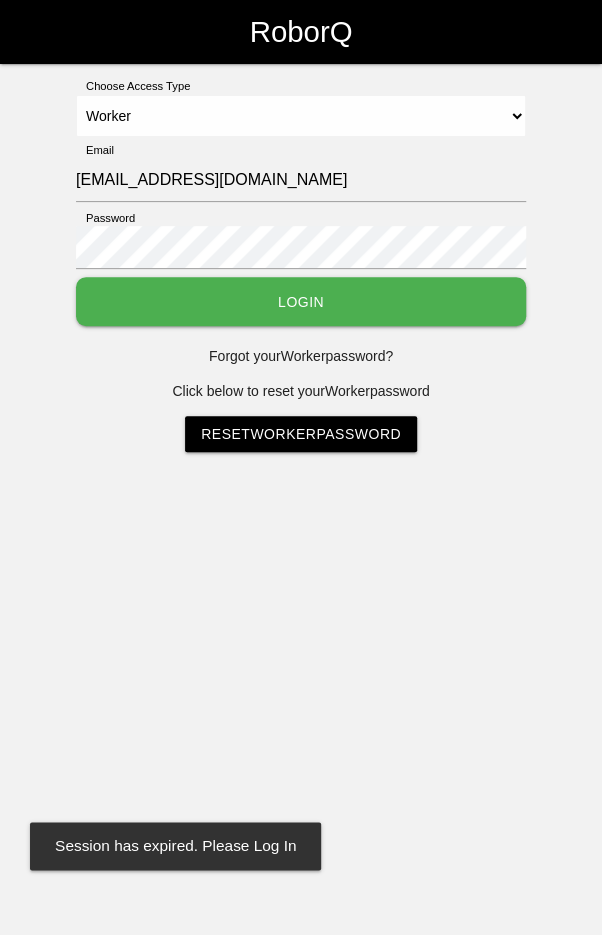 click on "Login" at bounding box center (301, 301) 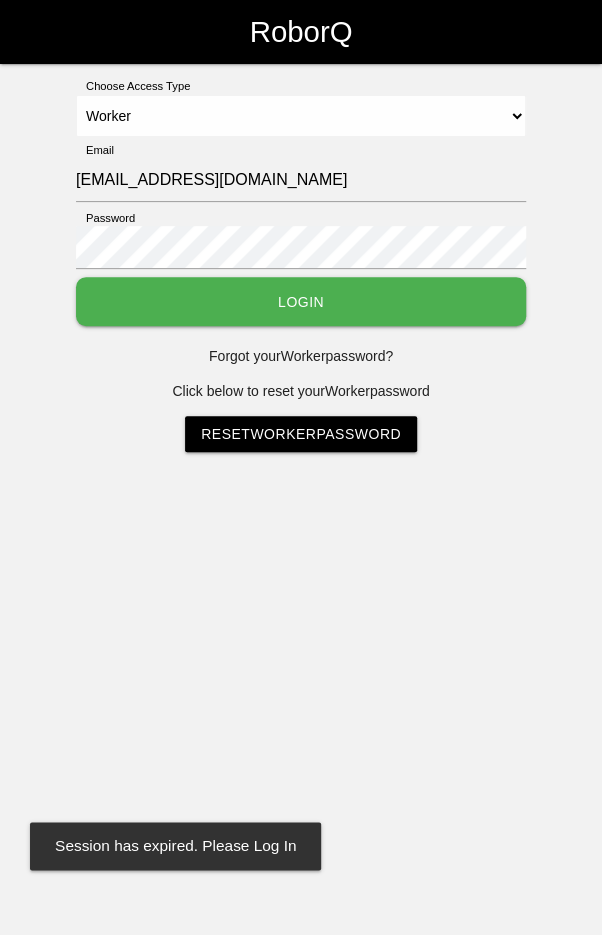click on "RoborQ Choose Access Type Select Access Type Admin Customer Supervisor Worker Email blademast44@gmail.com Password Login Forgot your  Worker  password? Click below to reset your  Worker  password Reset  Worker  Password Session has expired. Please Log In" at bounding box center [301, 276] 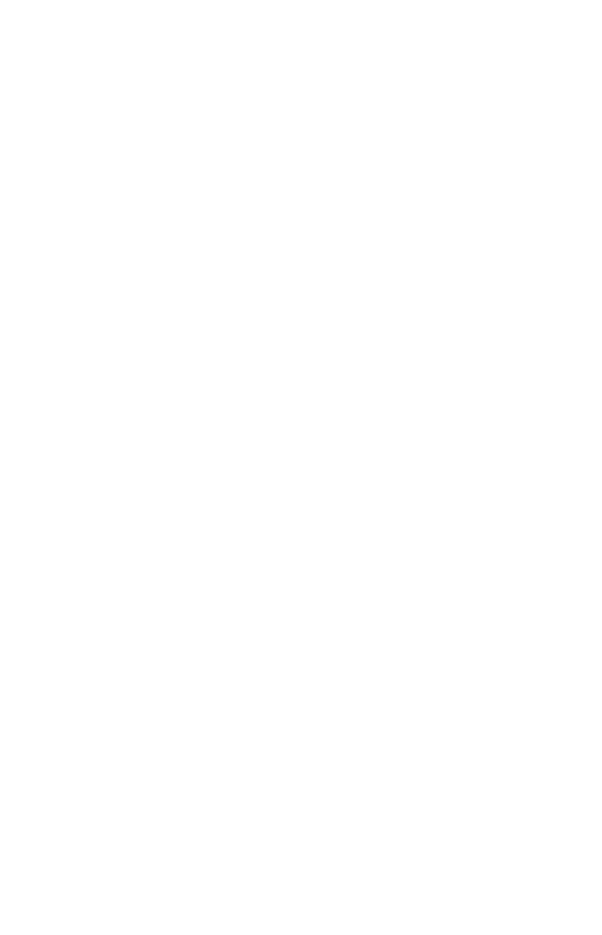 scroll, scrollTop: 0, scrollLeft: 0, axis: both 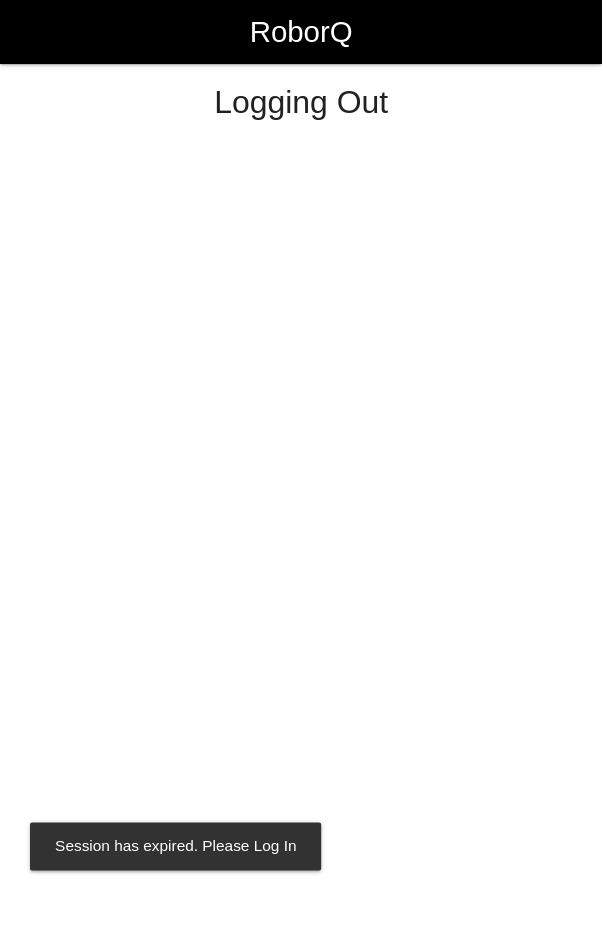 select on "Worker" 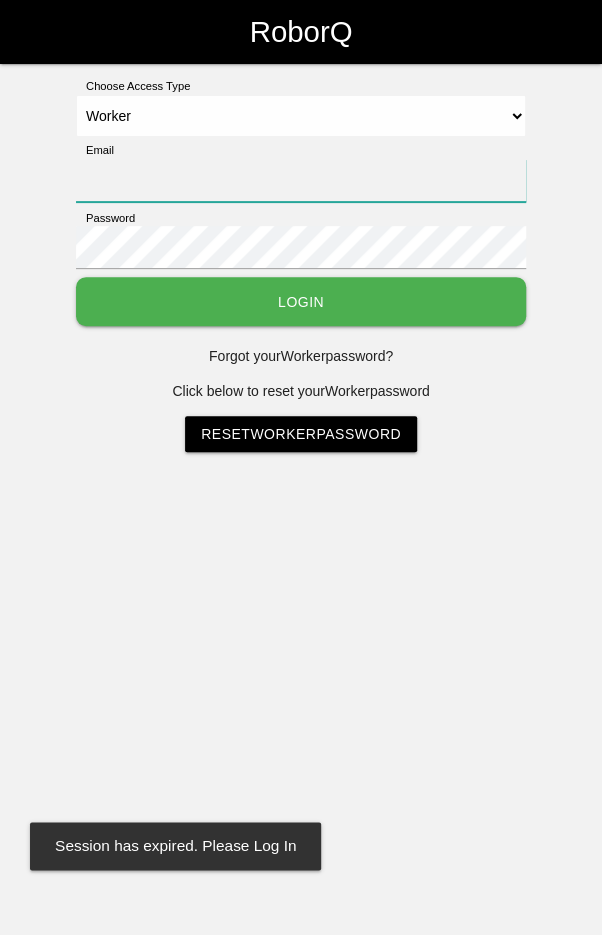 click on "Email" at bounding box center [301, 180] 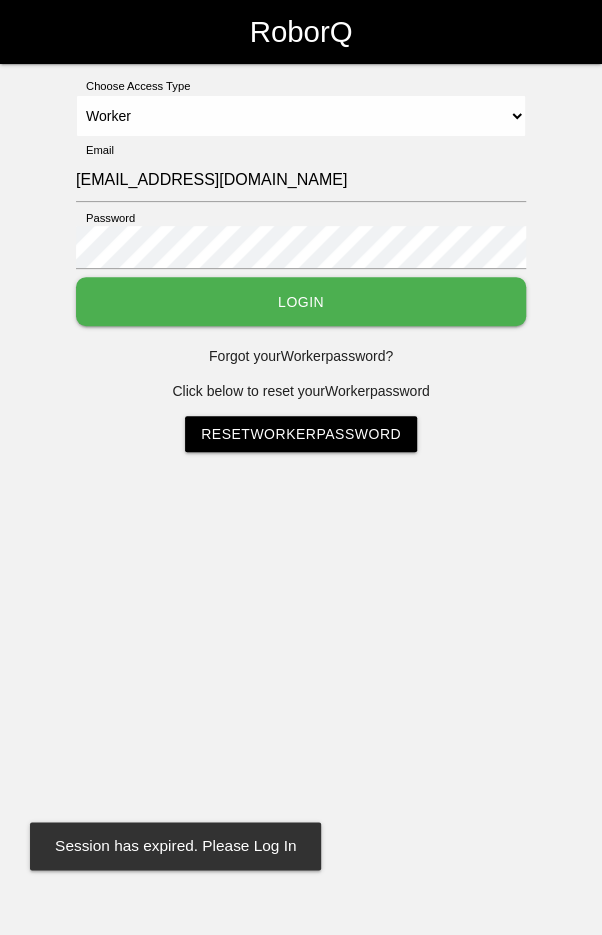 click on "Login" at bounding box center (301, 301) 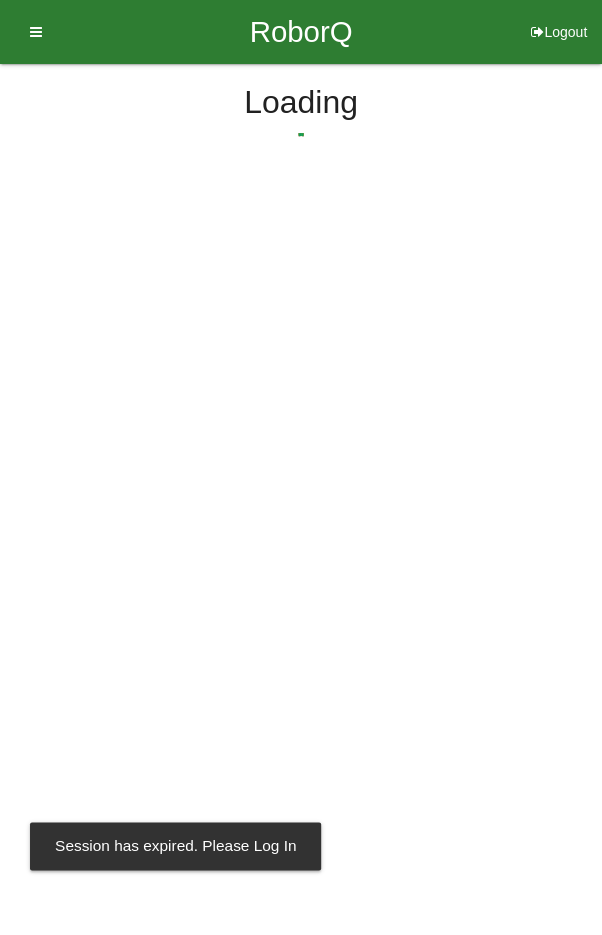 click on "RoborQ Logout [PERSON_NAME]  Dashboard Profile  Add Companions  Work Instructions  Knowledge Base Loading  Session has expired. Please Log In" at bounding box center [301, 144] 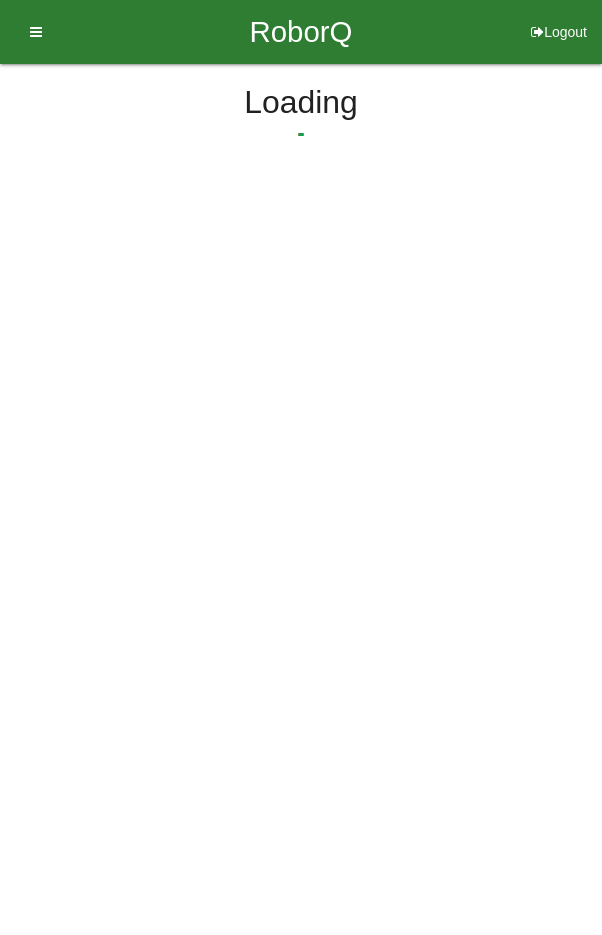 scroll, scrollTop: 0, scrollLeft: 0, axis: both 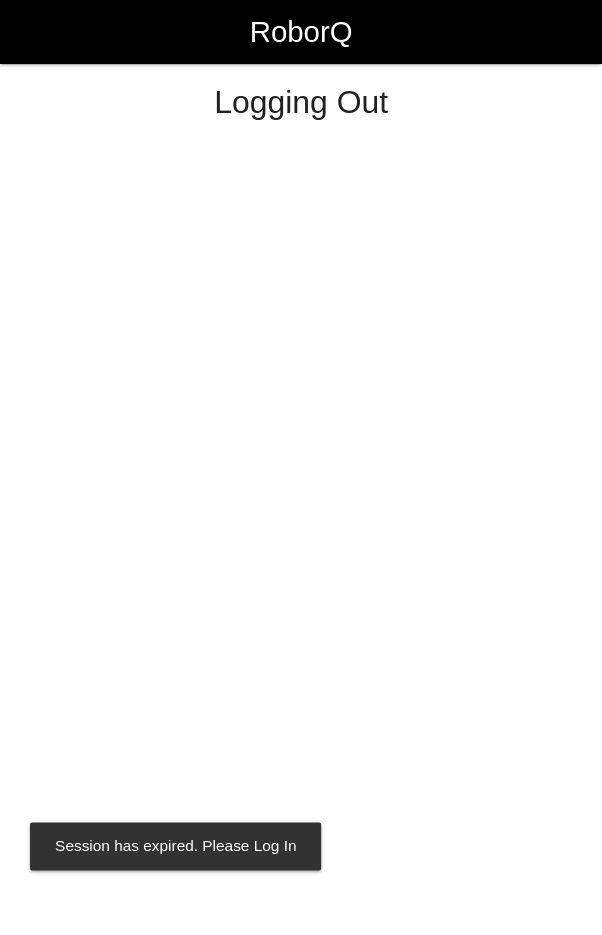 select on "Worker" 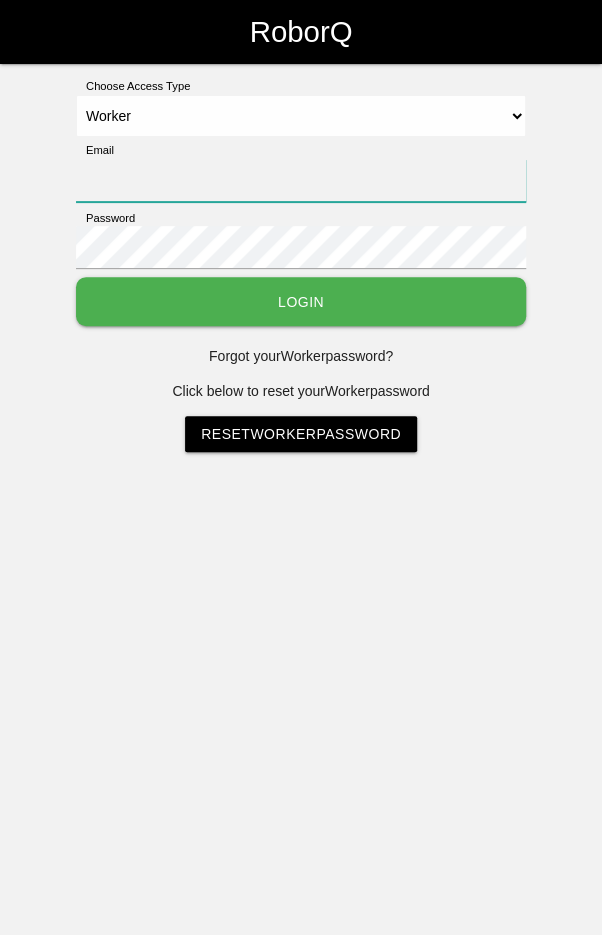 click on "Email" at bounding box center [301, 180] 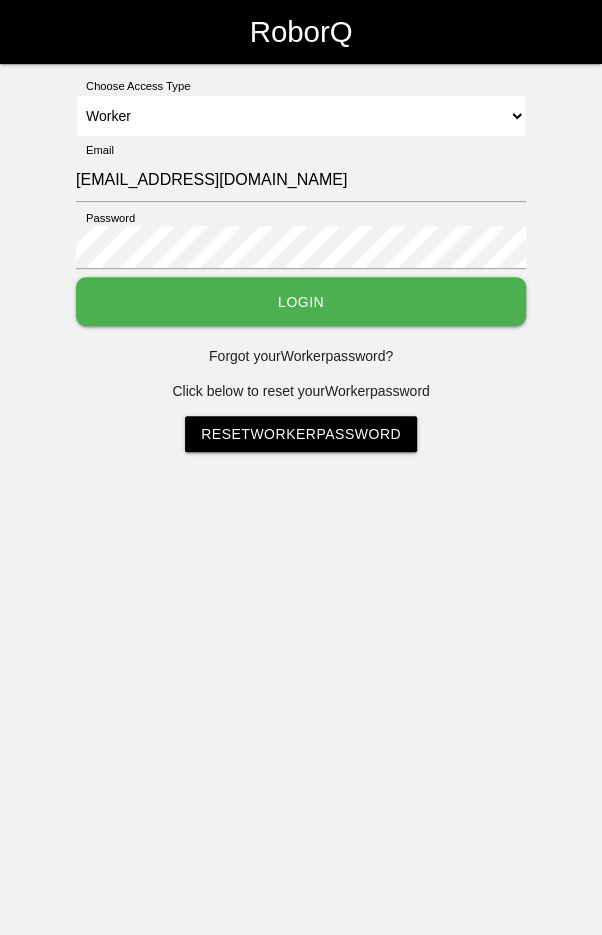 click on "Login" at bounding box center [301, 301] 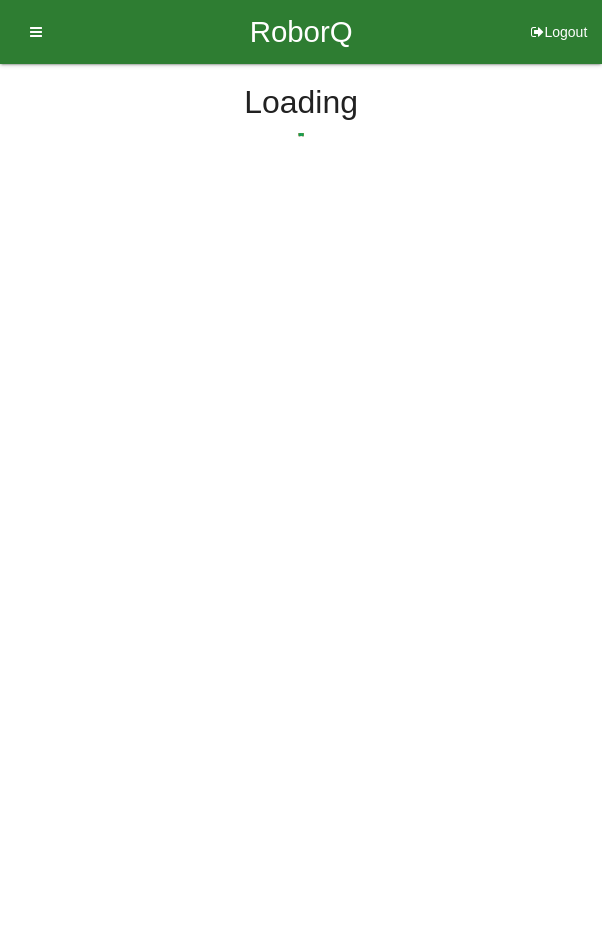 click on "RoborQ Logout Andrew Miller  Dashboard Profile  Add Companions  Work Instructions  Knowledge Base Loading" at bounding box center [301, 144] 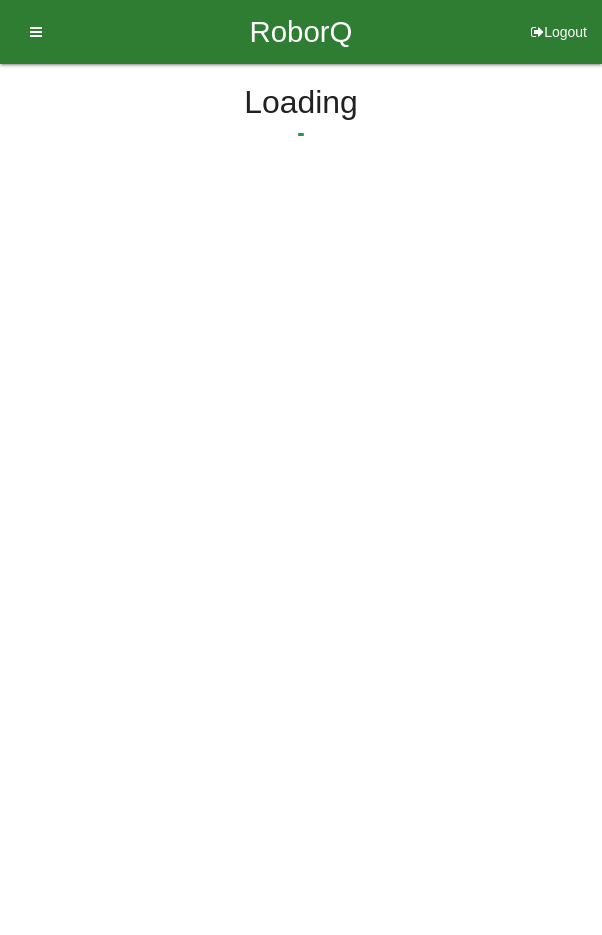 scroll, scrollTop: 0, scrollLeft: 0, axis: both 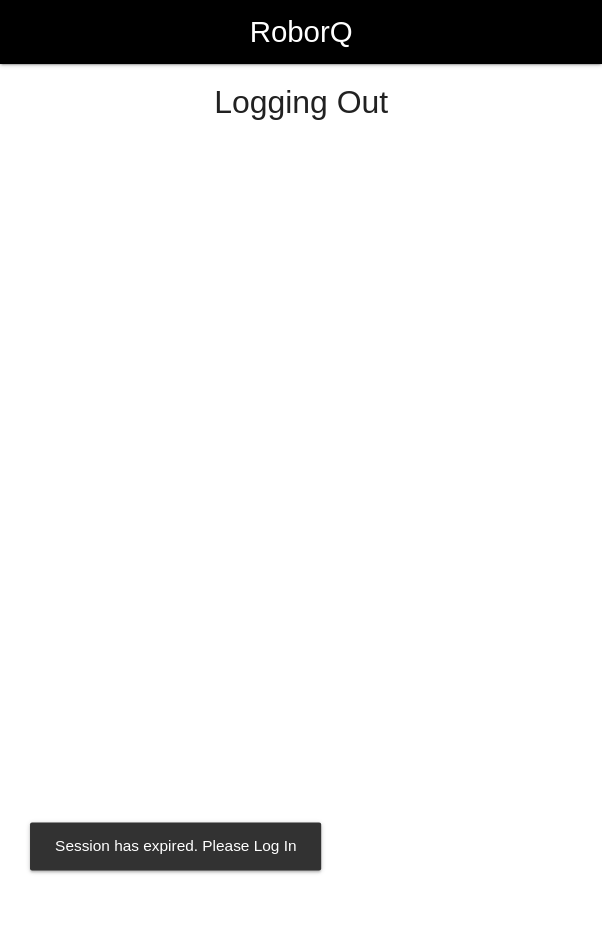 select on "Worker" 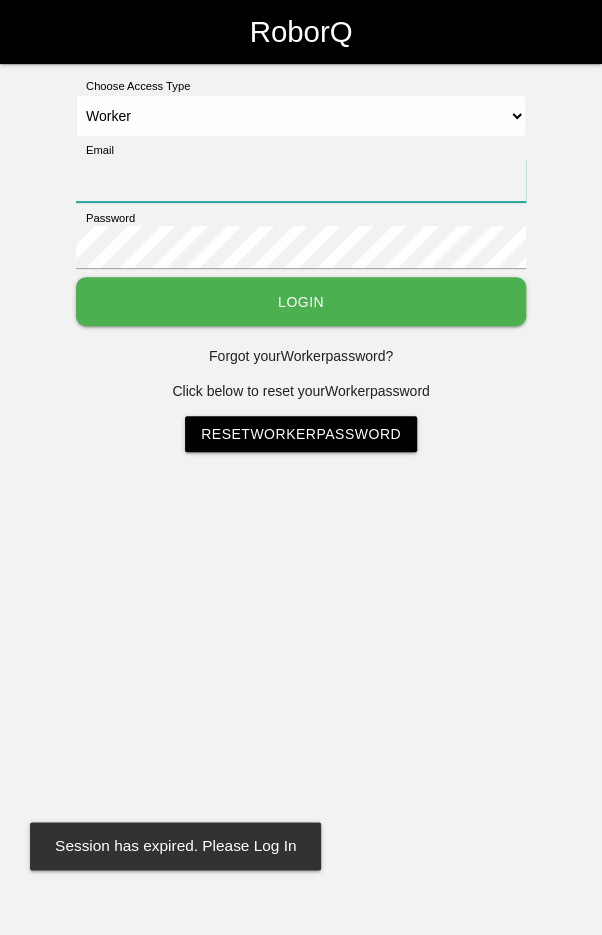 click on "Email" at bounding box center (301, 180) 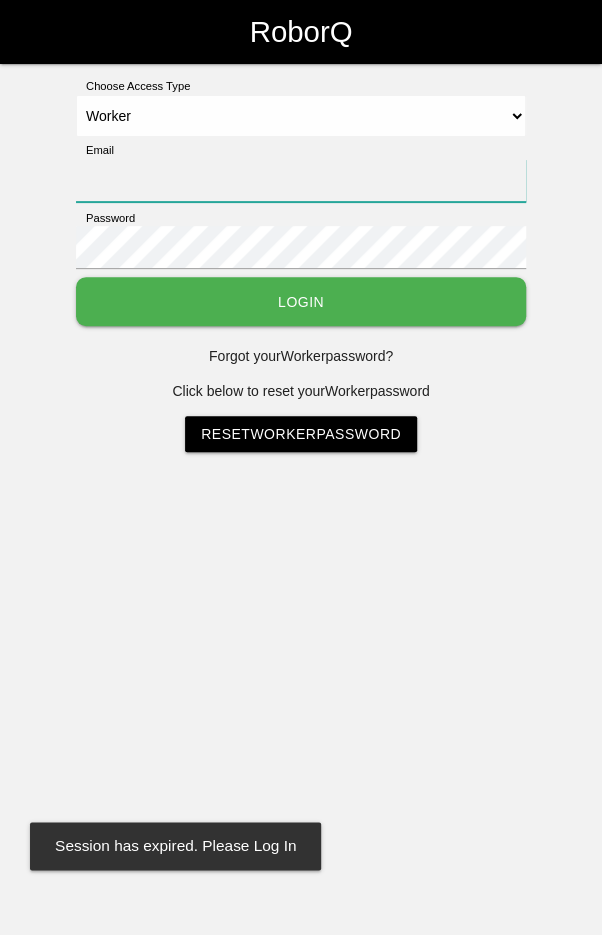 type on "[EMAIL_ADDRESS][DOMAIN_NAME]" 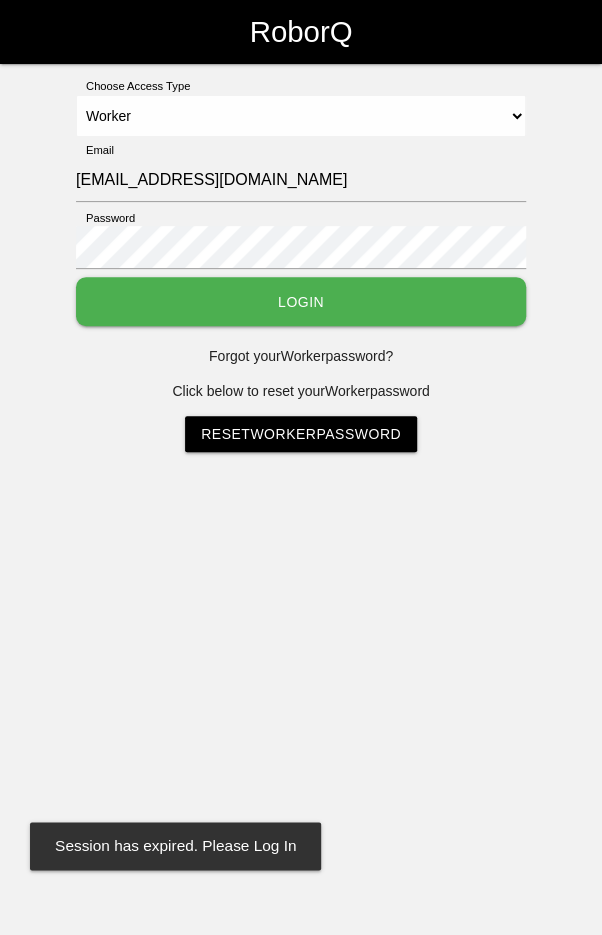 click on "Login" at bounding box center [301, 301] 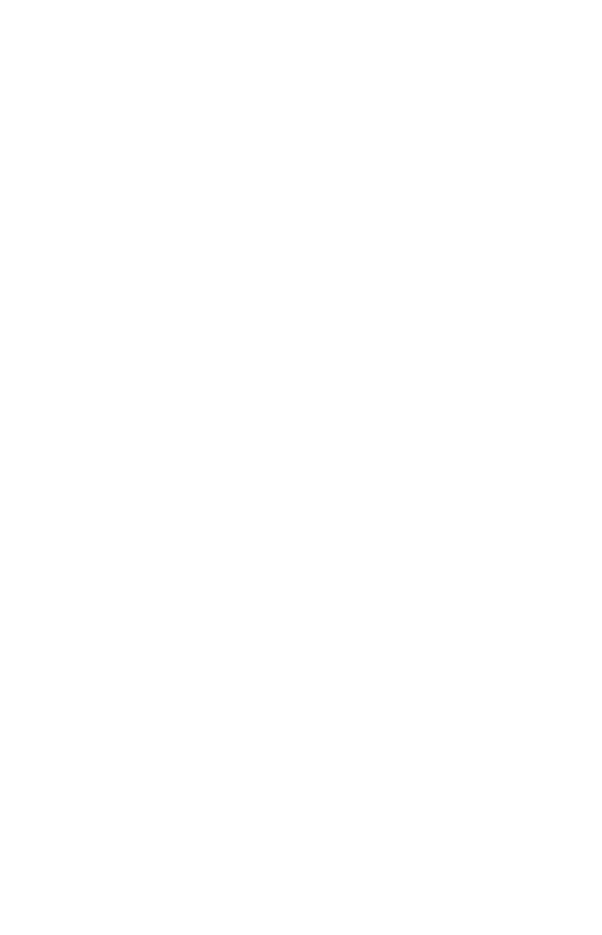 scroll, scrollTop: 0, scrollLeft: 0, axis: both 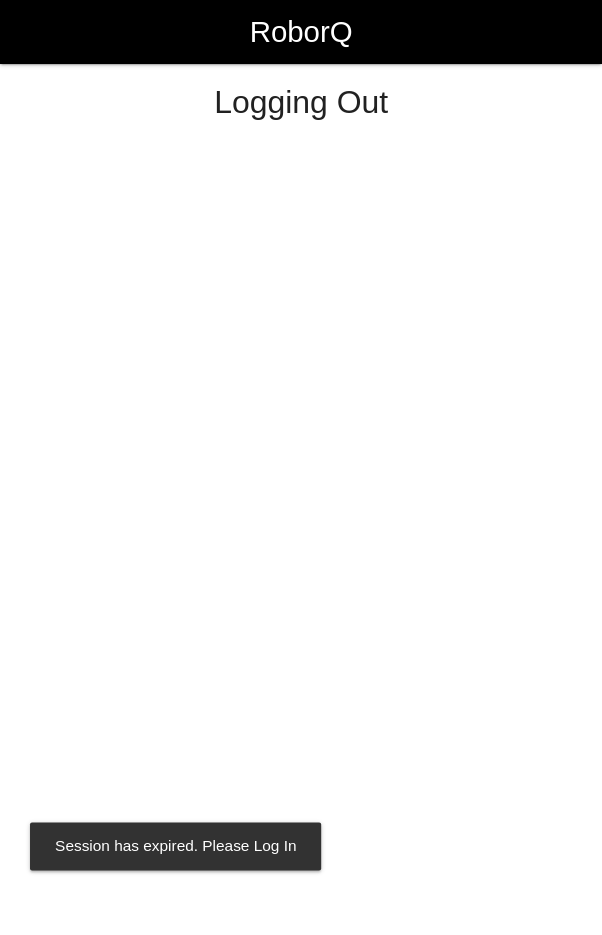 select on "Worker" 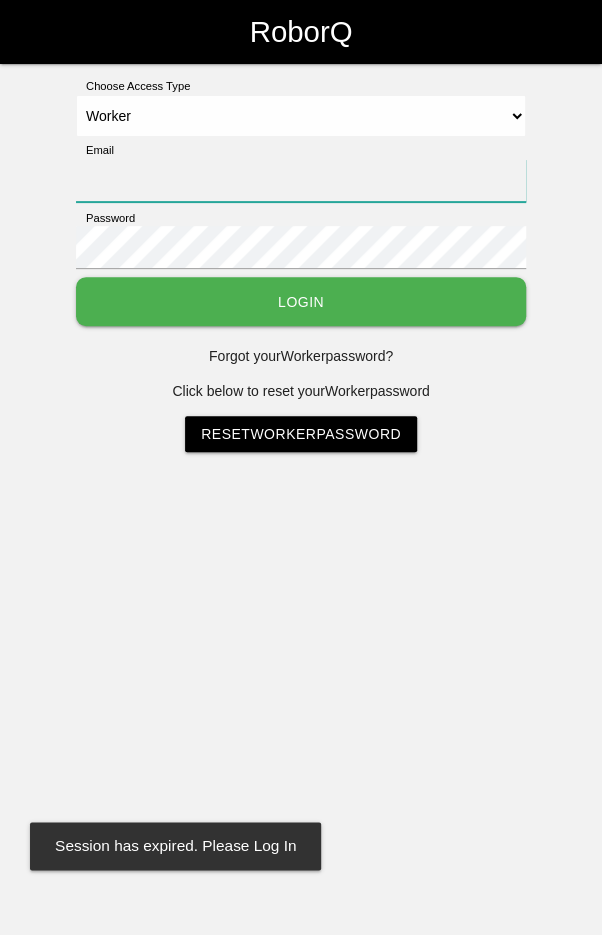 click on "Email" at bounding box center [301, 180] 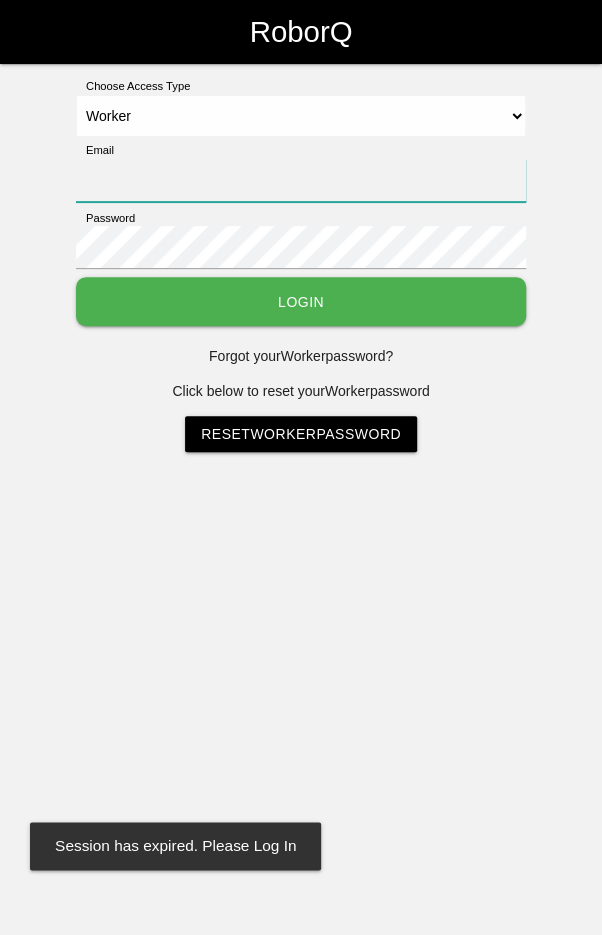 type on "[EMAIL_ADDRESS][DOMAIN_NAME]" 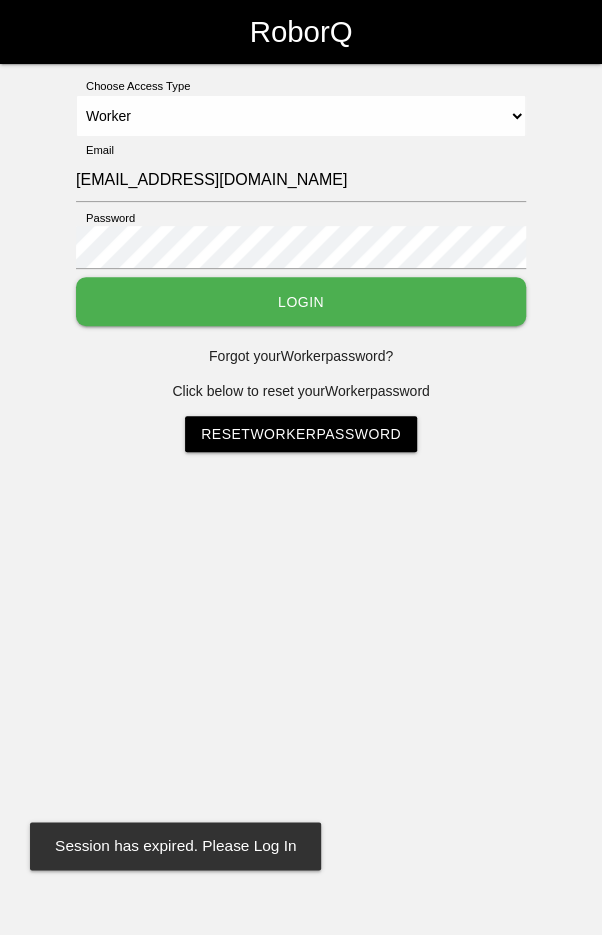 click on "Login" at bounding box center [301, 301] 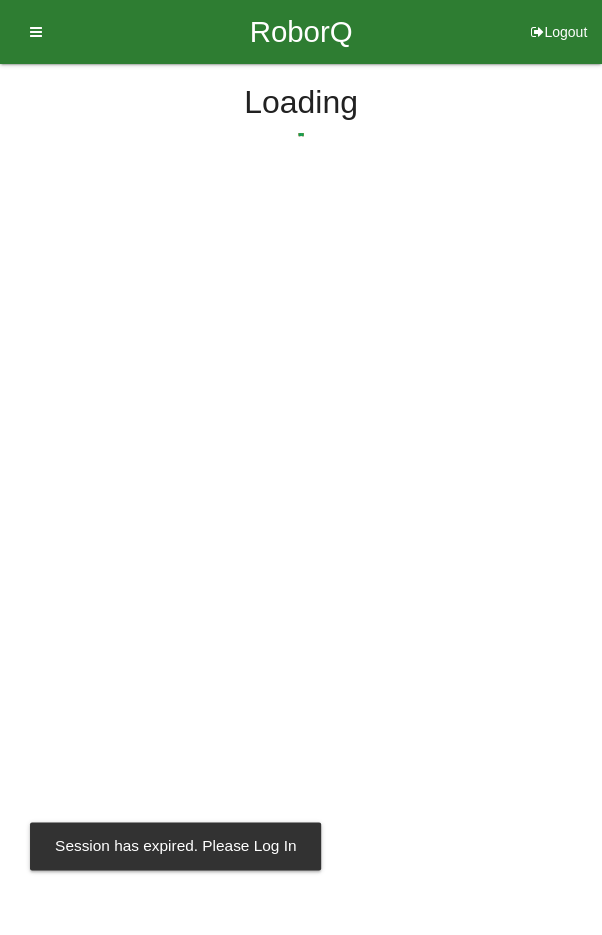 click on "RoborQ Logout [PERSON_NAME]  Dashboard Profile  Add Companions  Work Instructions  Knowledge Base Loading  Session has expired. Please Log In" at bounding box center (301, 144) 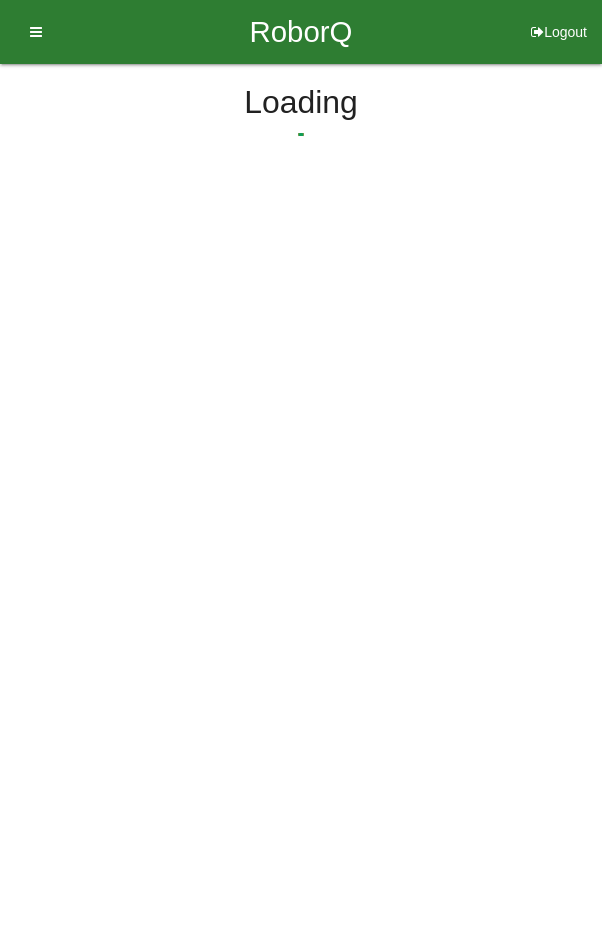 scroll, scrollTop: 0, scrollLeft: 0, axis: both 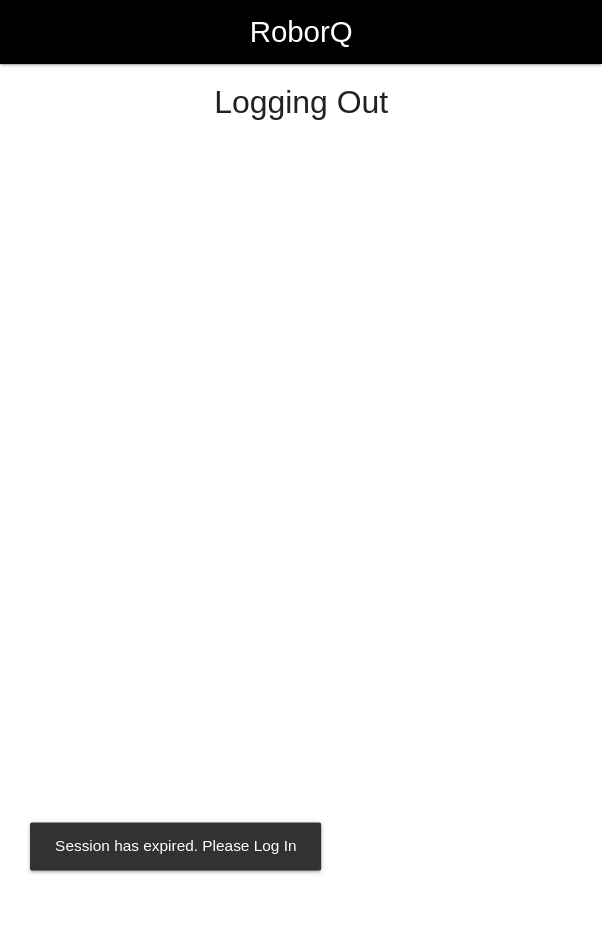 select on "Worker" 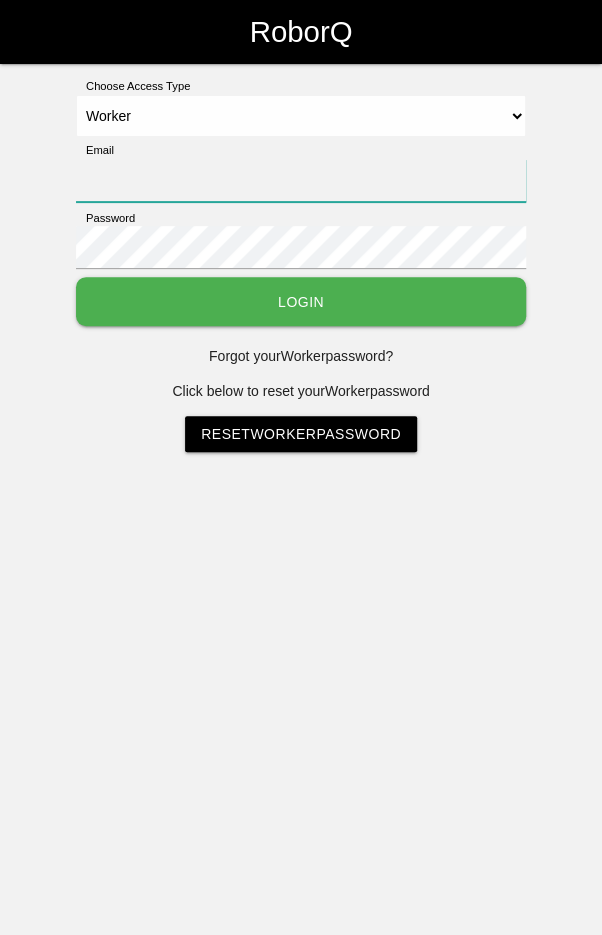 click on "Email" at bounding box center [301, 180] 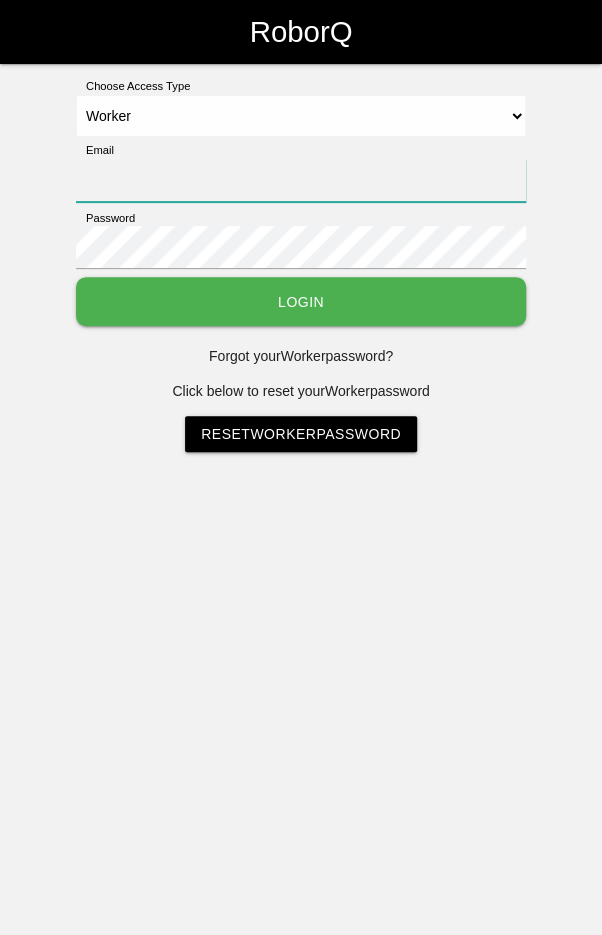 type on "[EMAIL_ADDRESS][DOMAIN_NAME]" 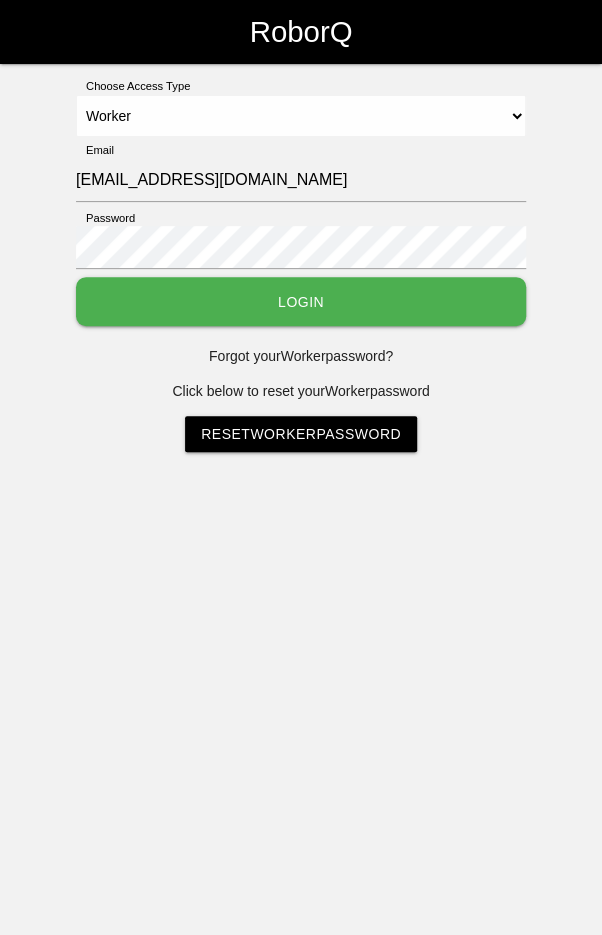 click on "Login" at bounding box center (301, 301) 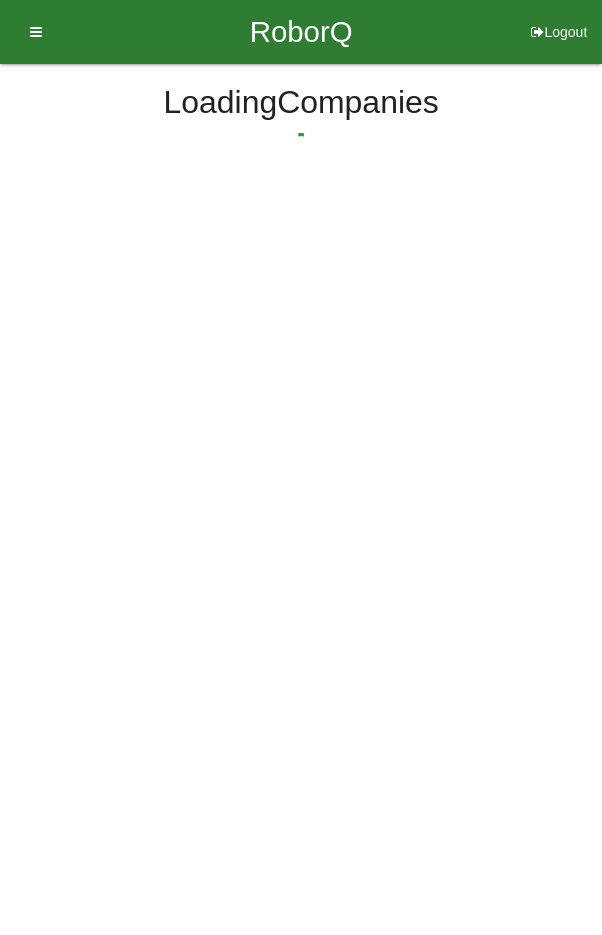 click on "RoborQ Logout [PERSON_NAME]  Dashboard Profile  Add Companions  Work Instructions  Knowledge Base Loading  Companies" at bounding box center (301, 144) 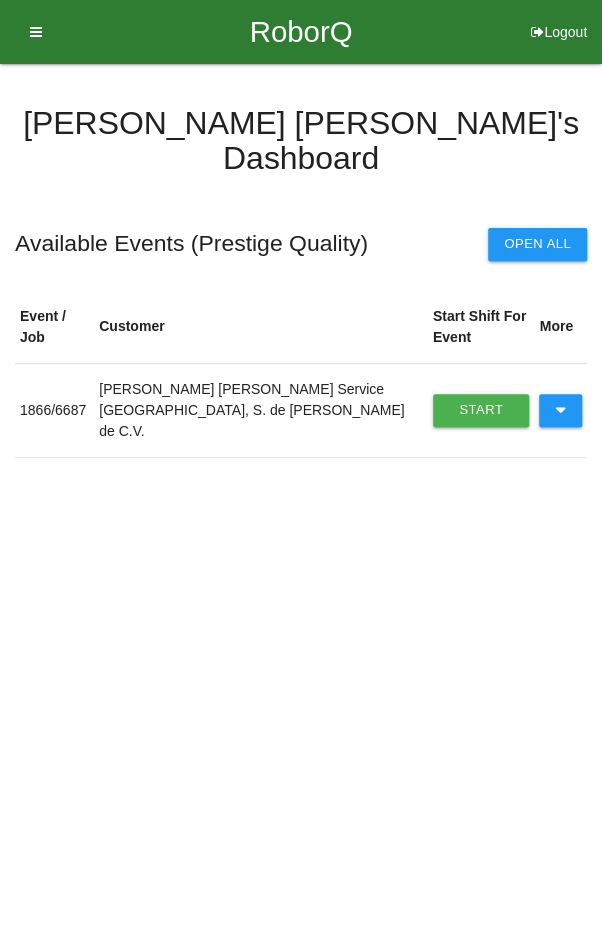 click on "Start Shift" at bounding box center [481, 410] 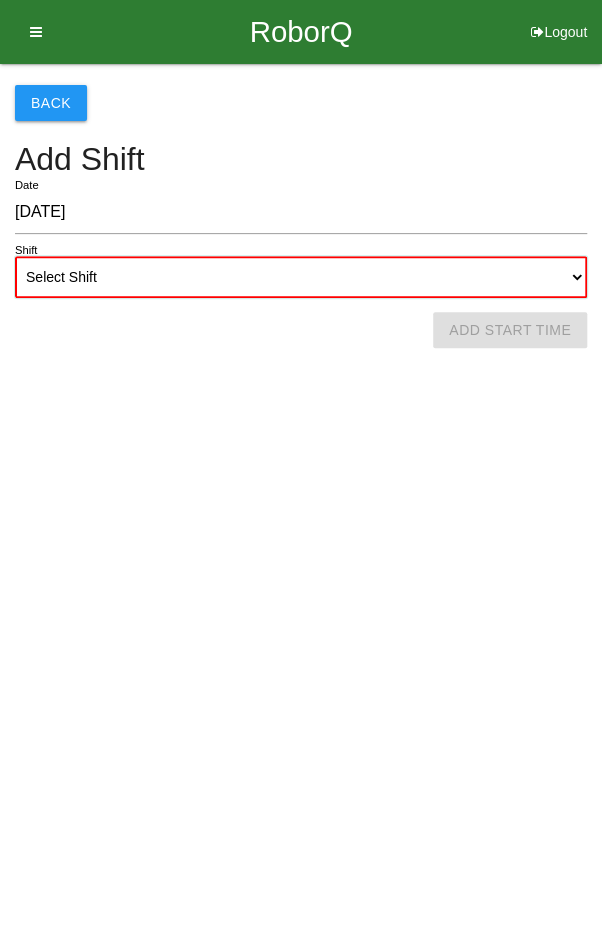 click on "Select Shift 1st Shift 2nd Shift 3rd Shift 4th Shift" at bounding box center [301, 277] 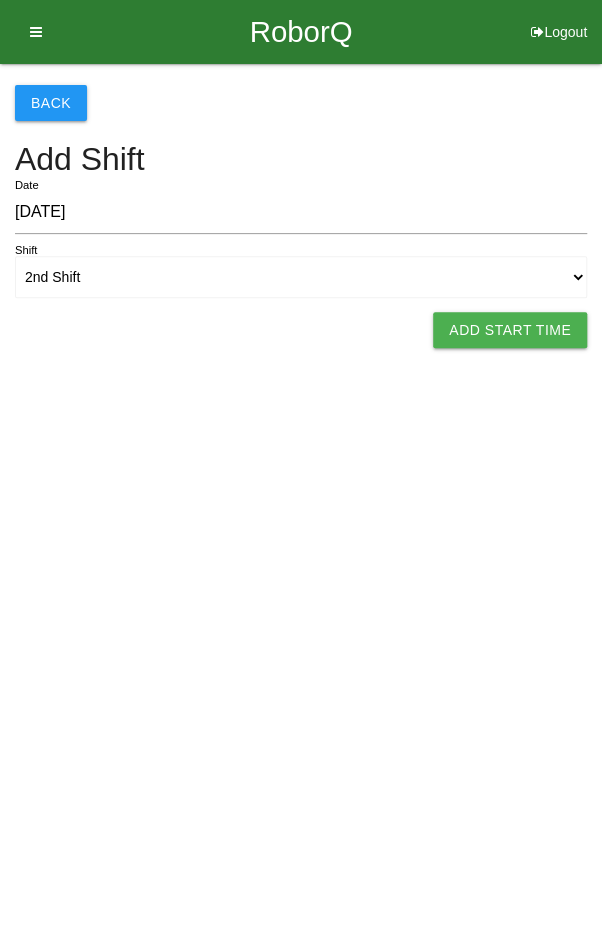 click on "Add Start Time" at bounding box center (510, 330) 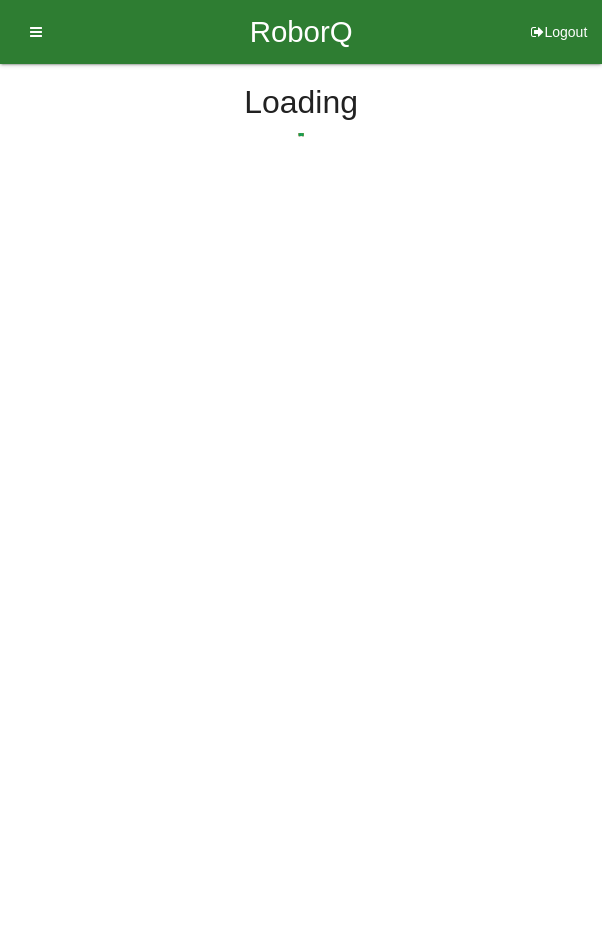 select on "2" 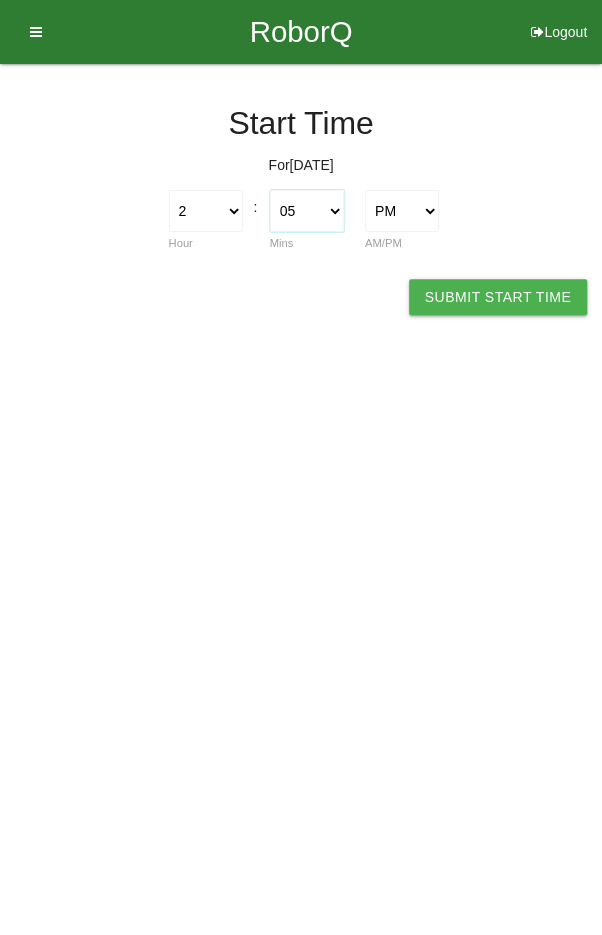 click on "00 01 02 03 04 05 06 07 08 09 10 11 12 13 14 15 16 17 18 19 20 21 22 23 24 25 26 27 28 29 30 31 32 33 34 35 36 37 38 39 40 41 42 43 44 45 46 47 48 49 50 51 52 53 54 55 56 57 58 59" at bounding box center (307, 211) 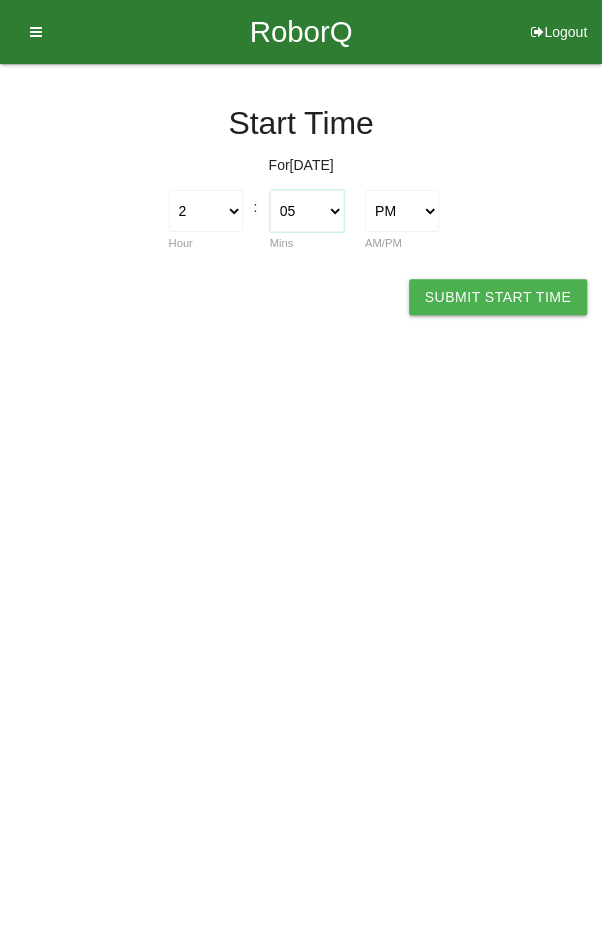 select on "0" 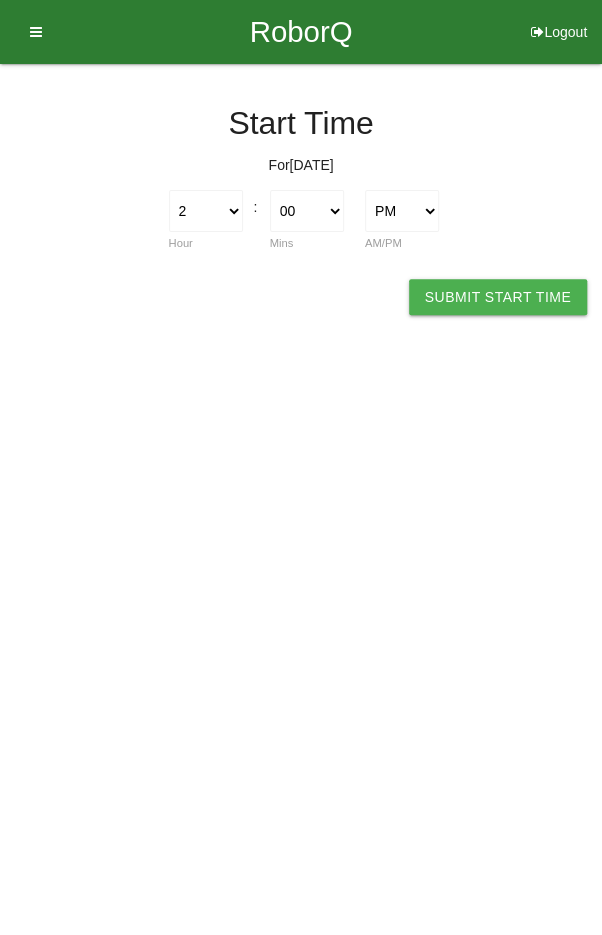 click on "Submit Start Time" at bounding box center [498, 297] 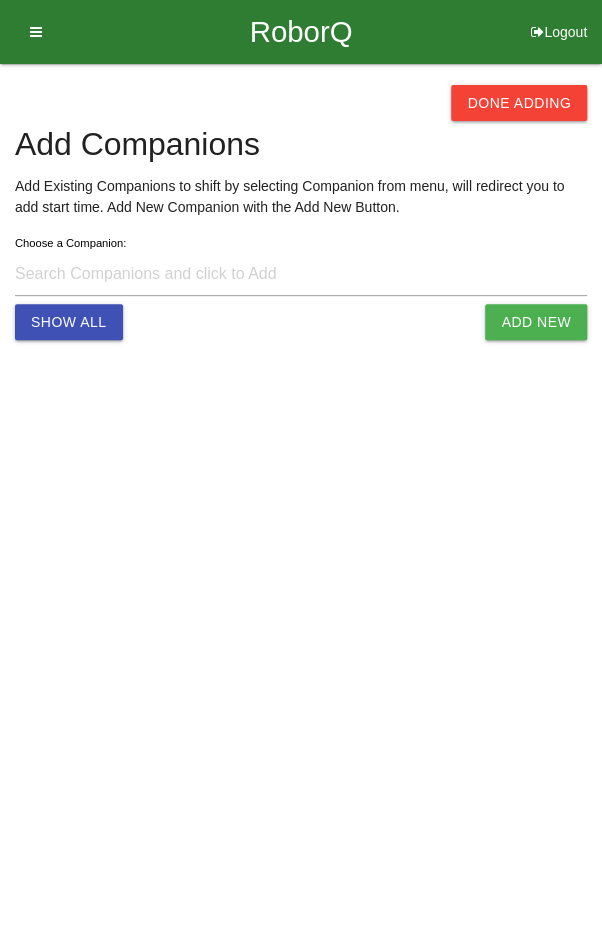 click on "Done Adding" at bounding box center [519, 103] 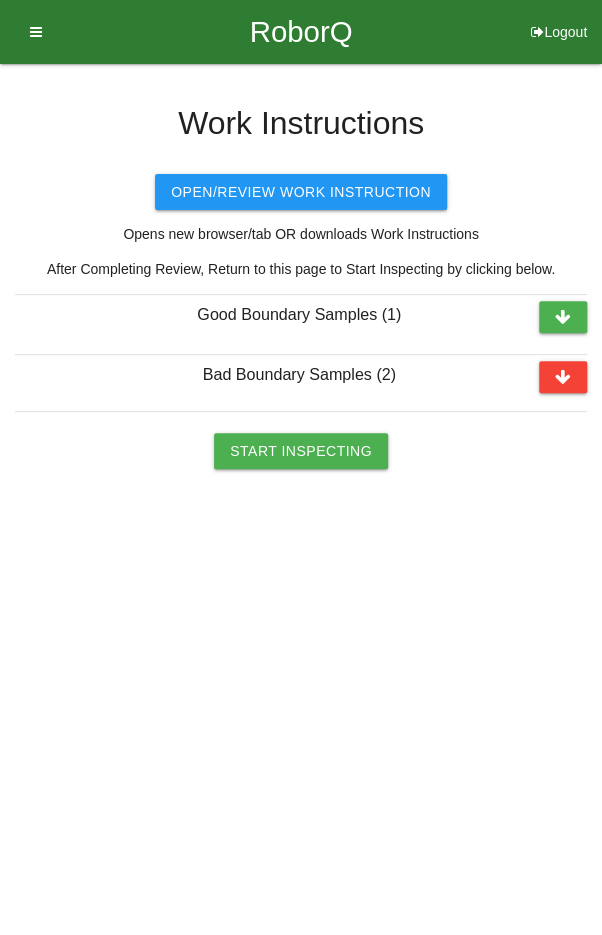 click on "Start Inspecting" at bounding box center [301, 451] 